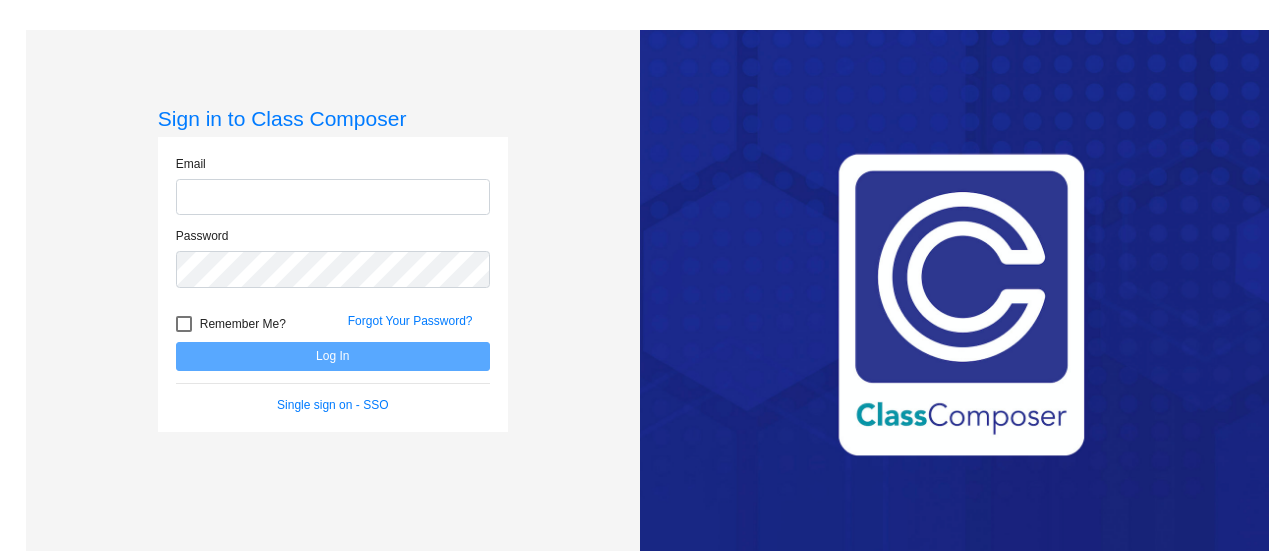 scroll, scrollTop: 0, scrollLeft: 0, axis: both 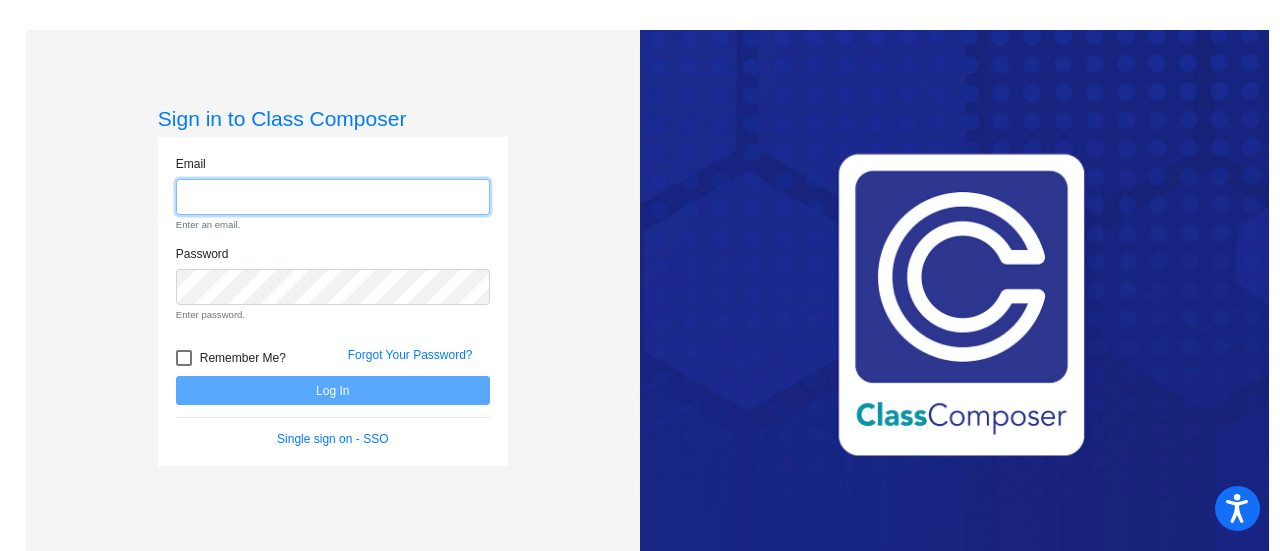 click 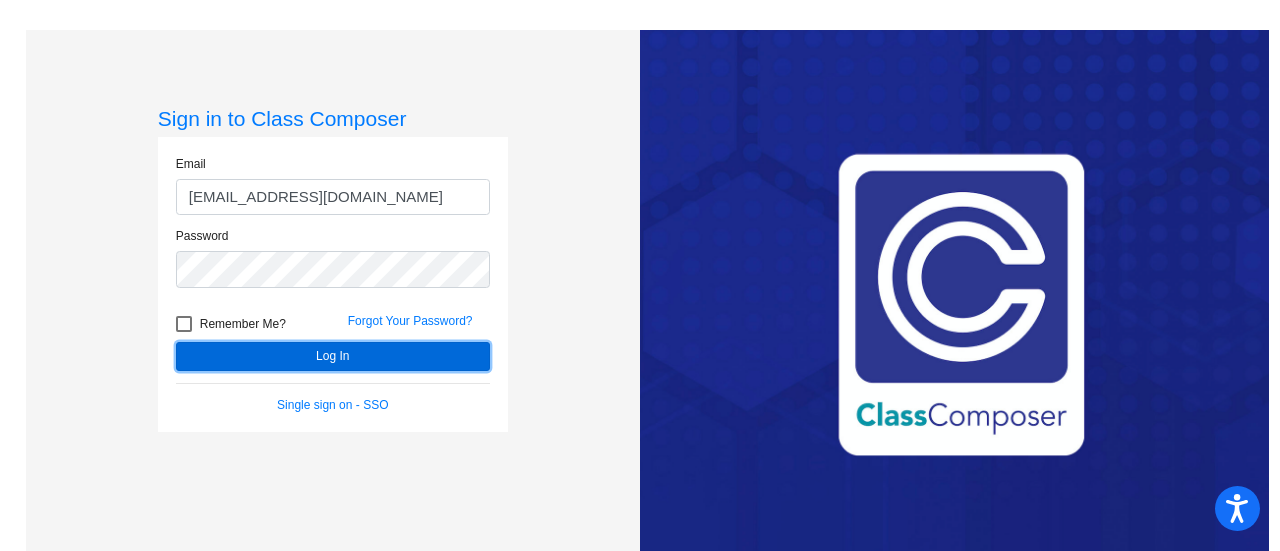 click on "Log In" 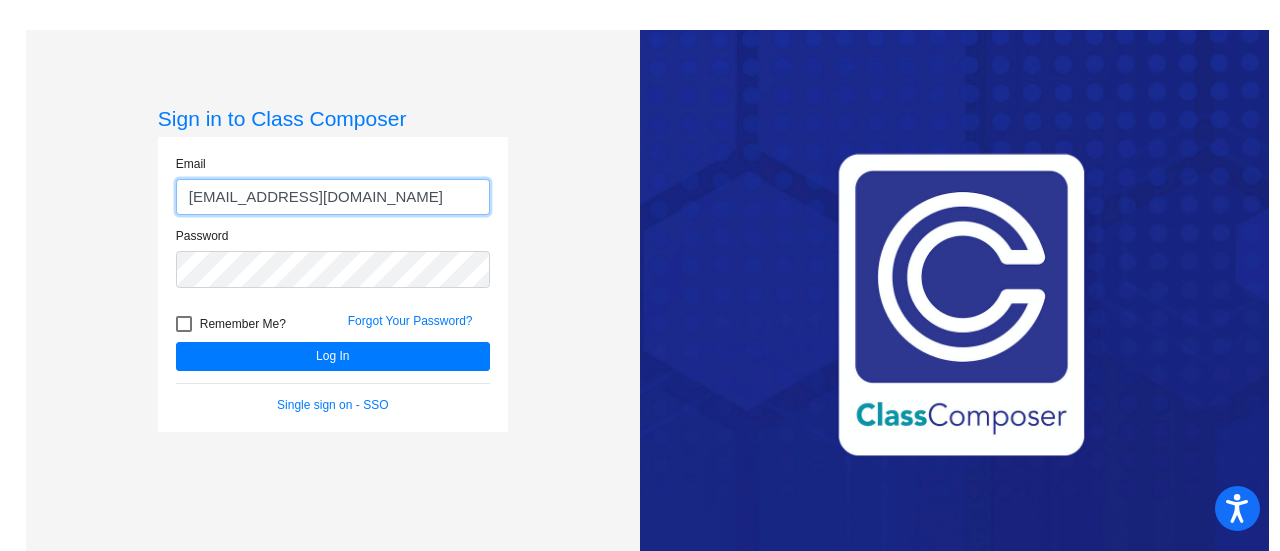 click on "krichardson@rsdnmp.org" 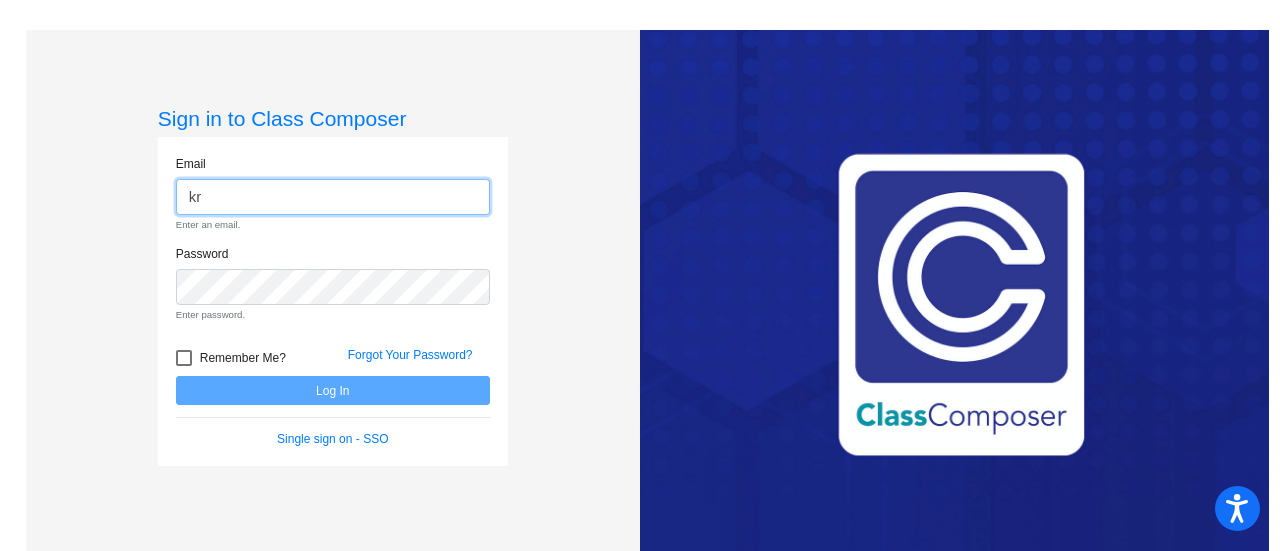 type on "k" 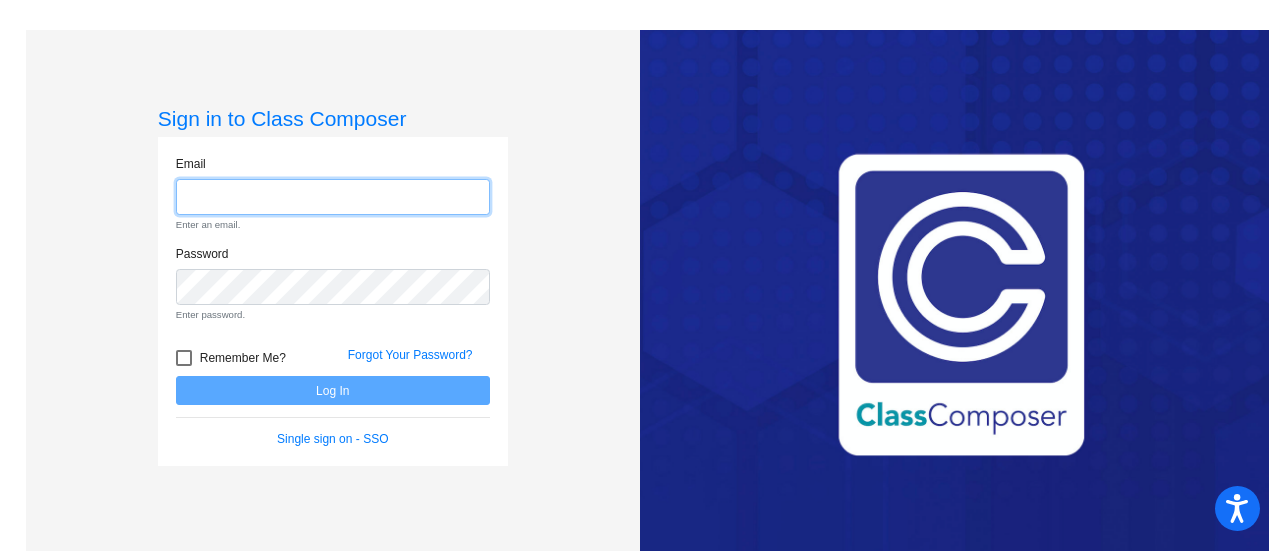 type on "nlalaguna@rsdnmp.org" 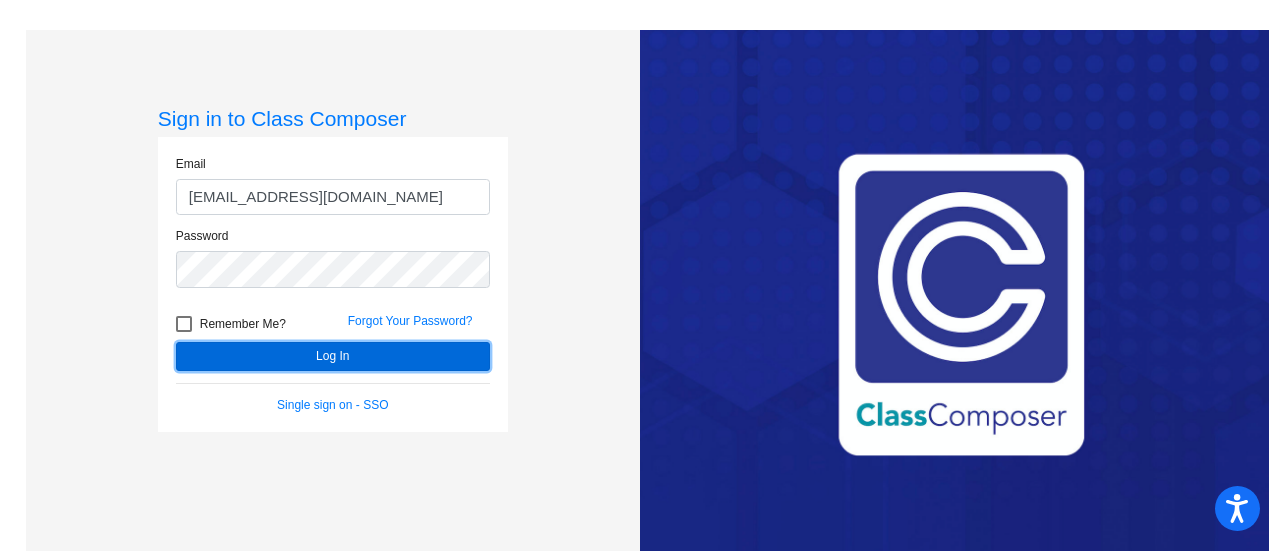 click on "Log In" 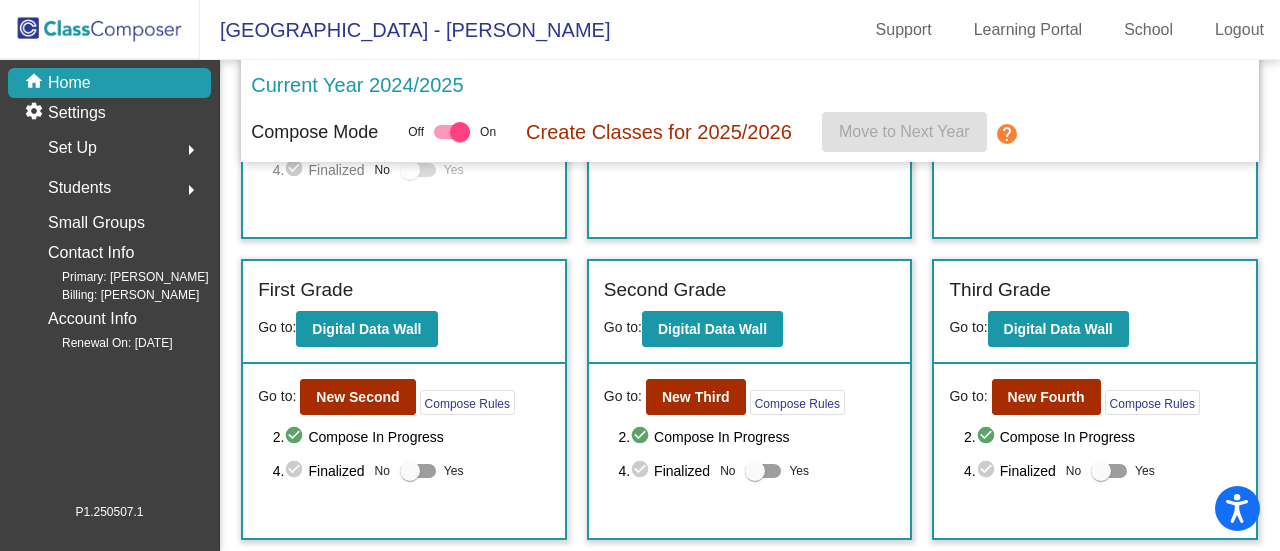 scroll, scrollTop: 288, scrollLeft: 0, axis: vertical 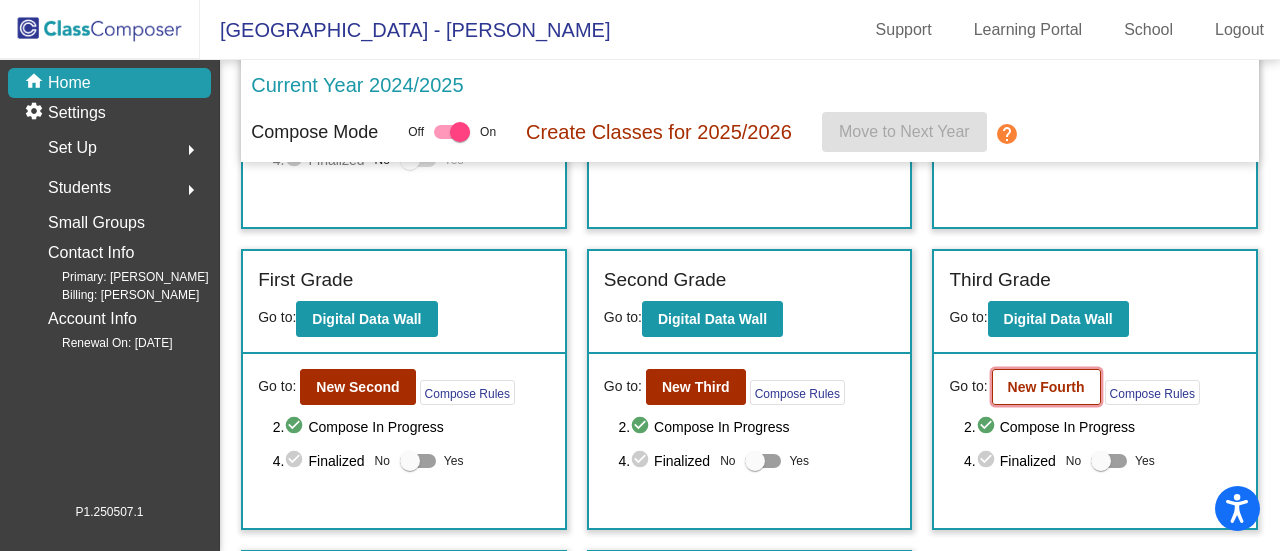 click on "New Fourth" 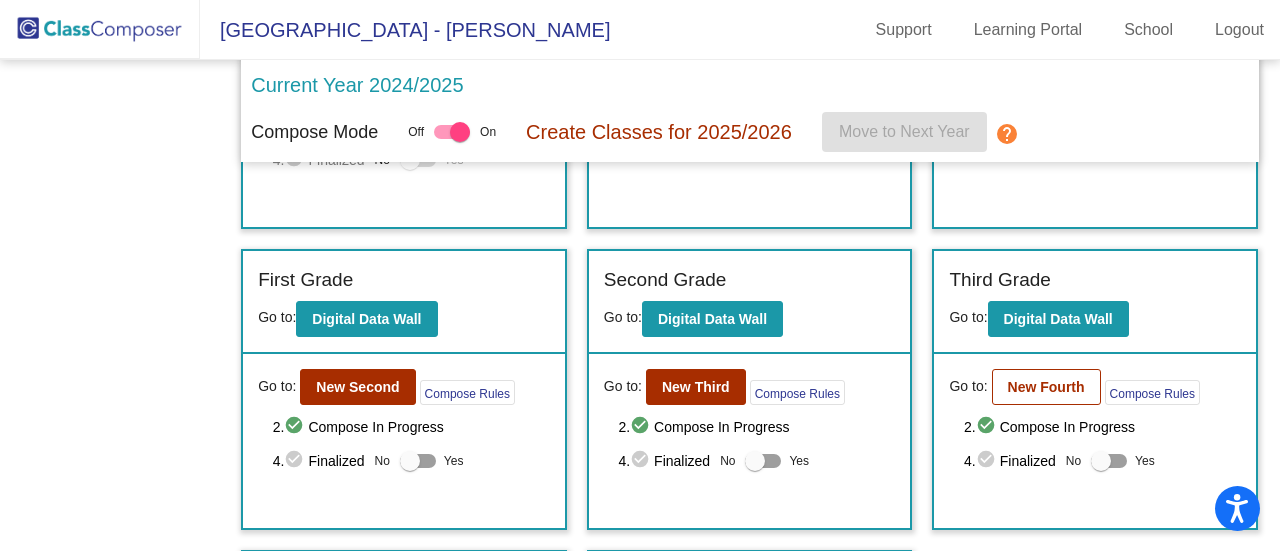scroll, scrollTop: 0, scrollLeft: 0, axis: both 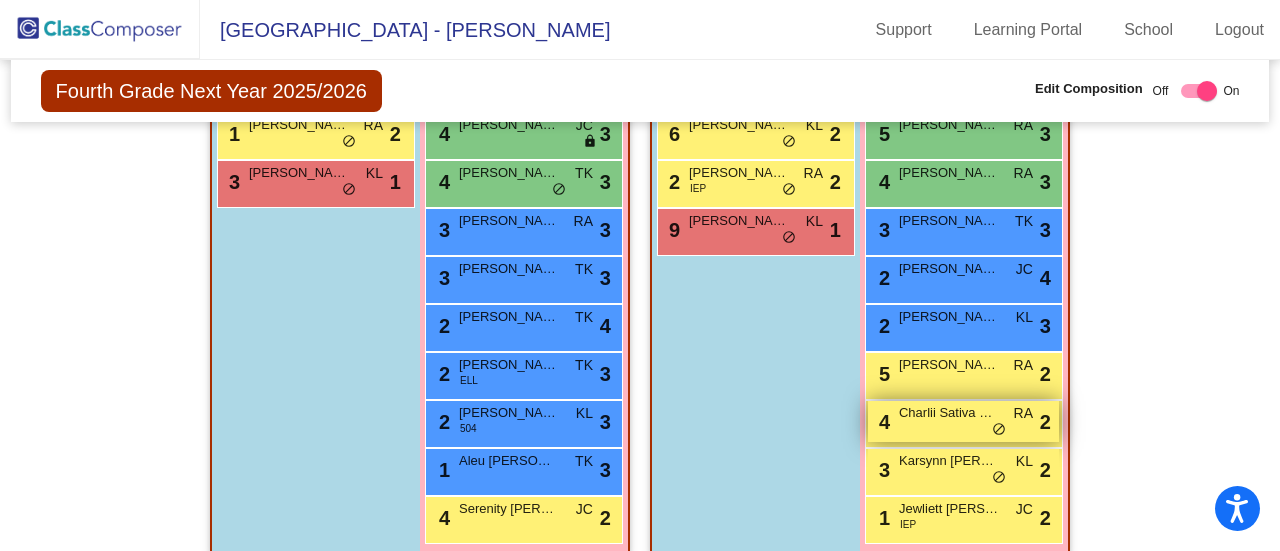click on "do_not_disturb_alt" at bounding box center [999, 430] 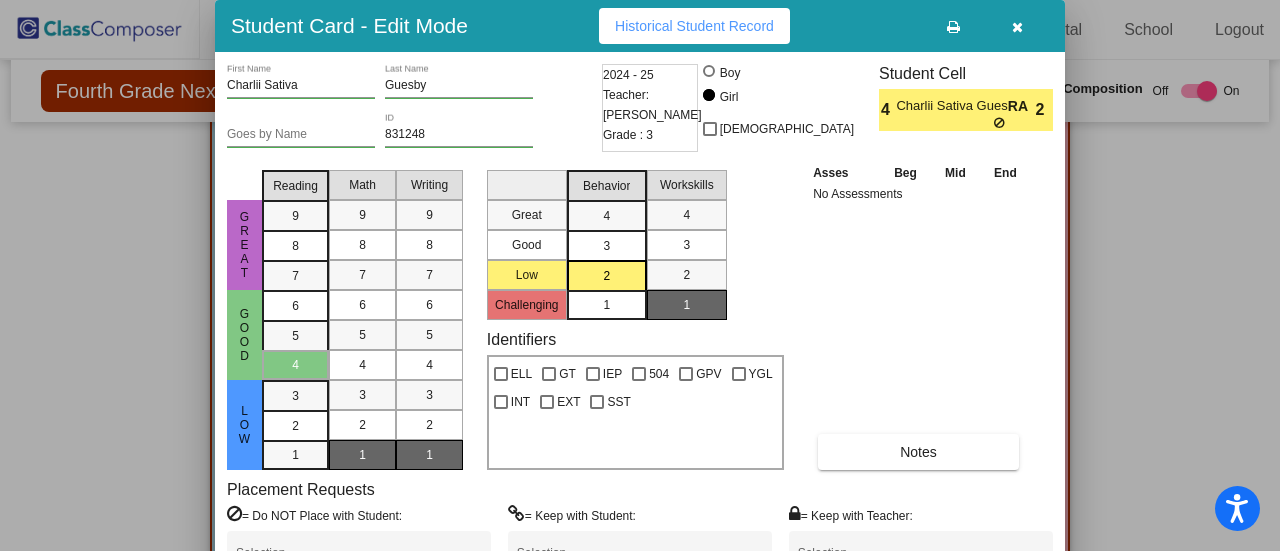 drag, startPoint x: 1273, startPoint y: 307, endPoint x: 1269, endPoint y: 429, distance: 122.06556 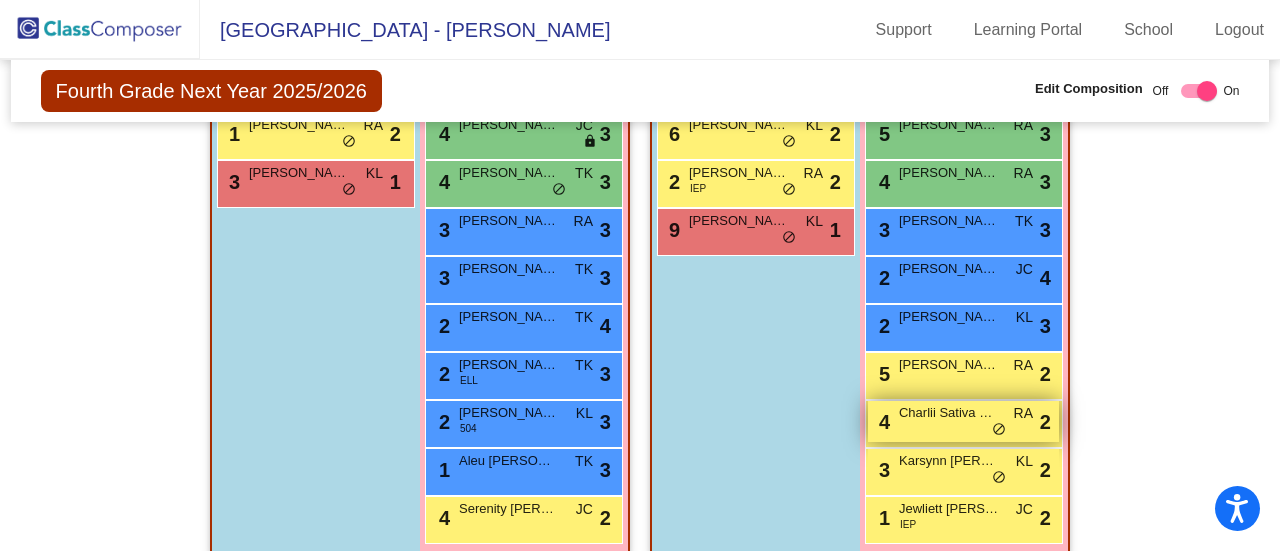 click on "4 Charlii Sativa Guesby RA lock do_not_disturb_alt 2" at bounding box center [963, 421] 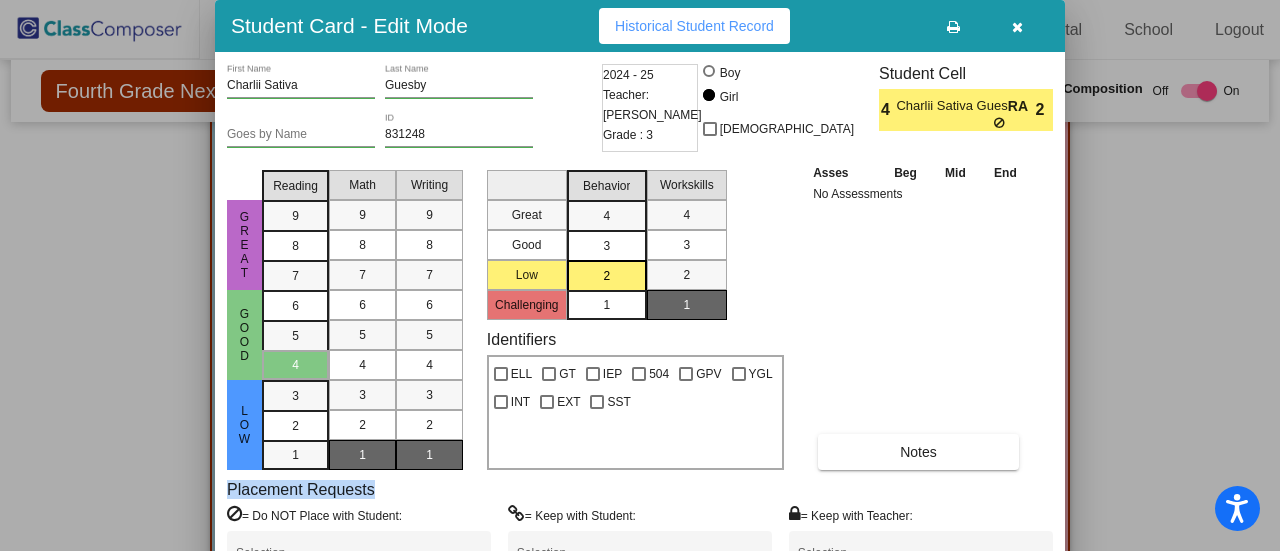 drag, startPoint x: 464, startPoint y: 499, endPoint x: 1025, endPoint y: 444, distance: 563.68964 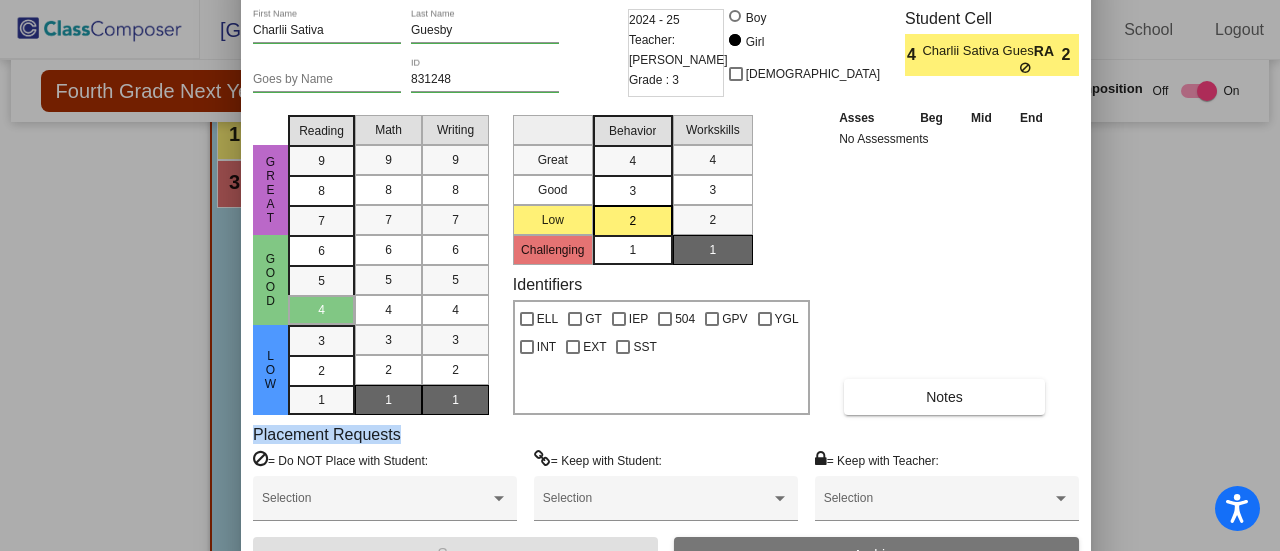 drag, startPoint x: 552, startPoint y: 34, endPoint x: 578, endPoint y: -21, distance: 60.835846 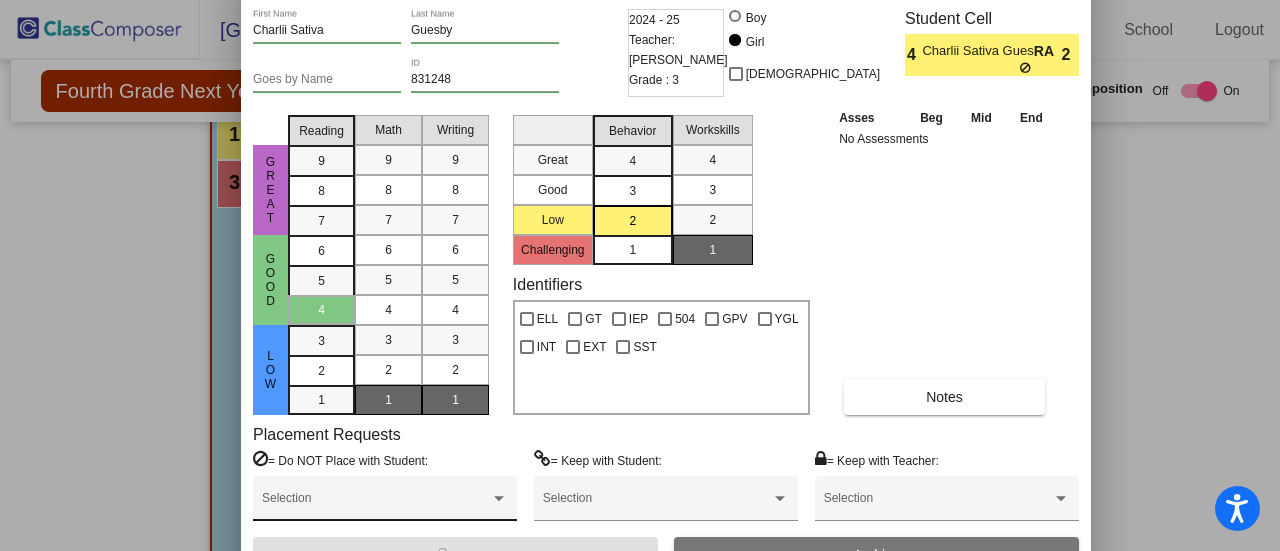 click at bounding box center [499, 499] 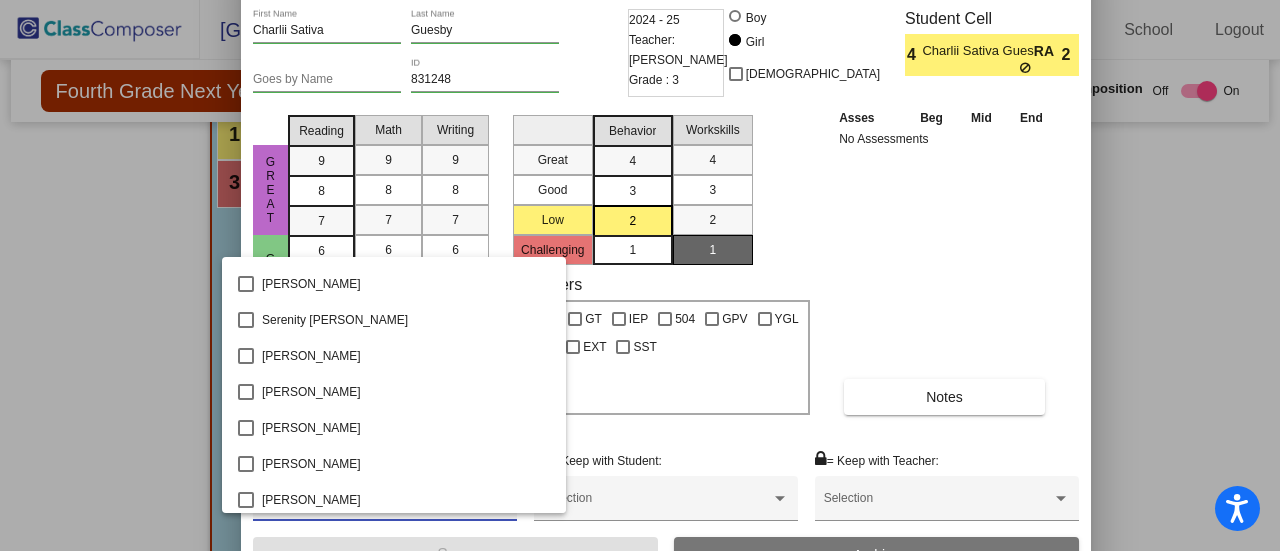 scroll, scrollTop: 2688, scrollLeft: 0, axis: vertical 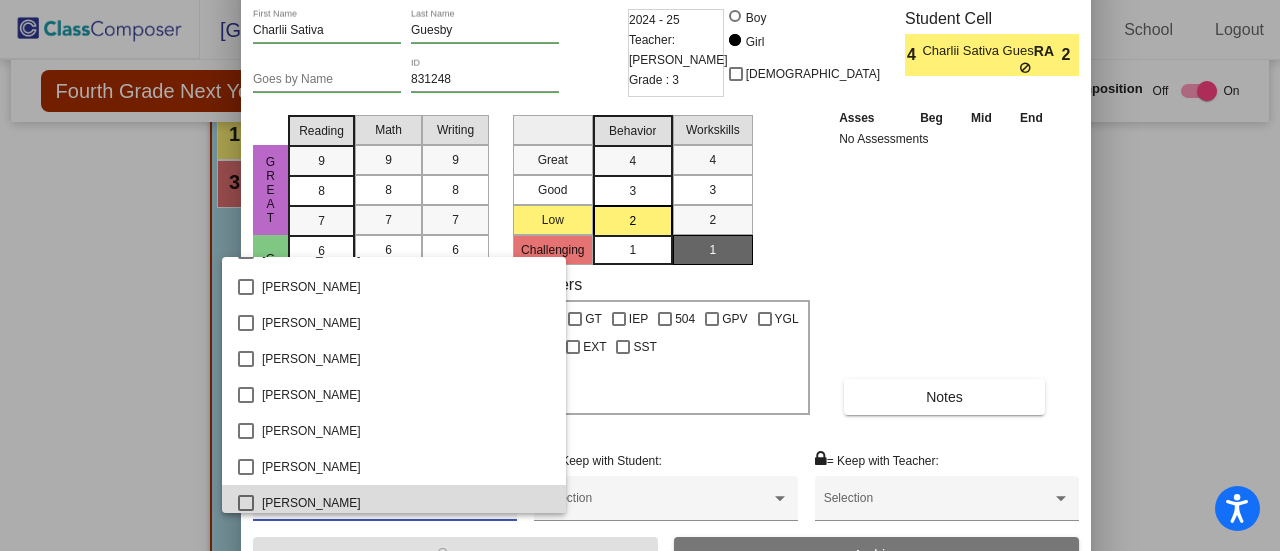 click on "Xavier Rizzi" at bounding box center [394, 503] 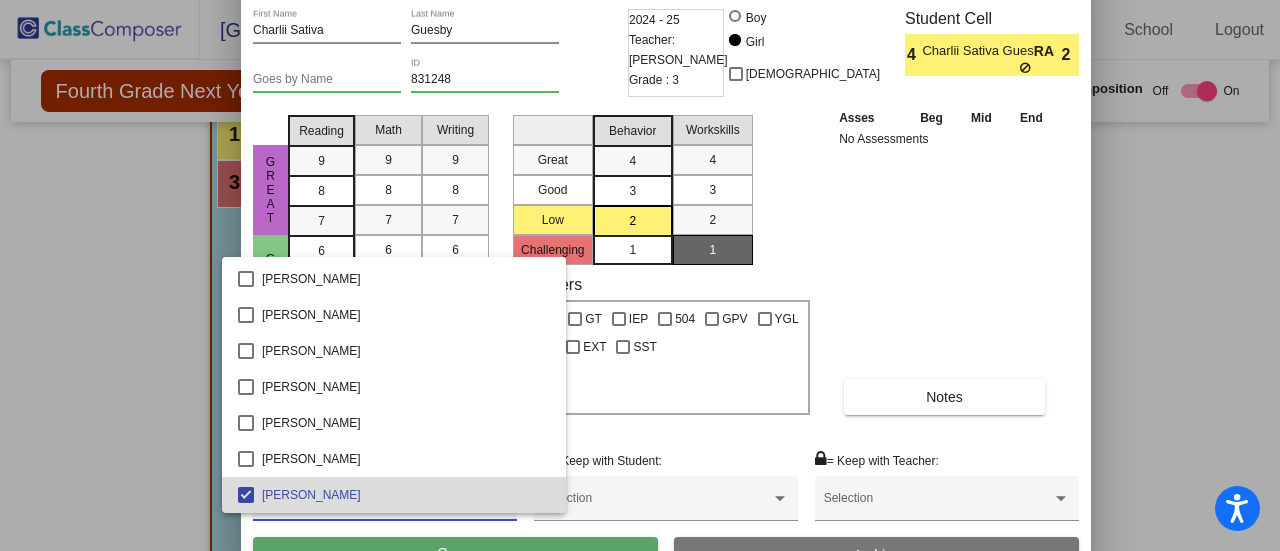 click on "Xavier Rizzi" at bounding box center (394, 495) 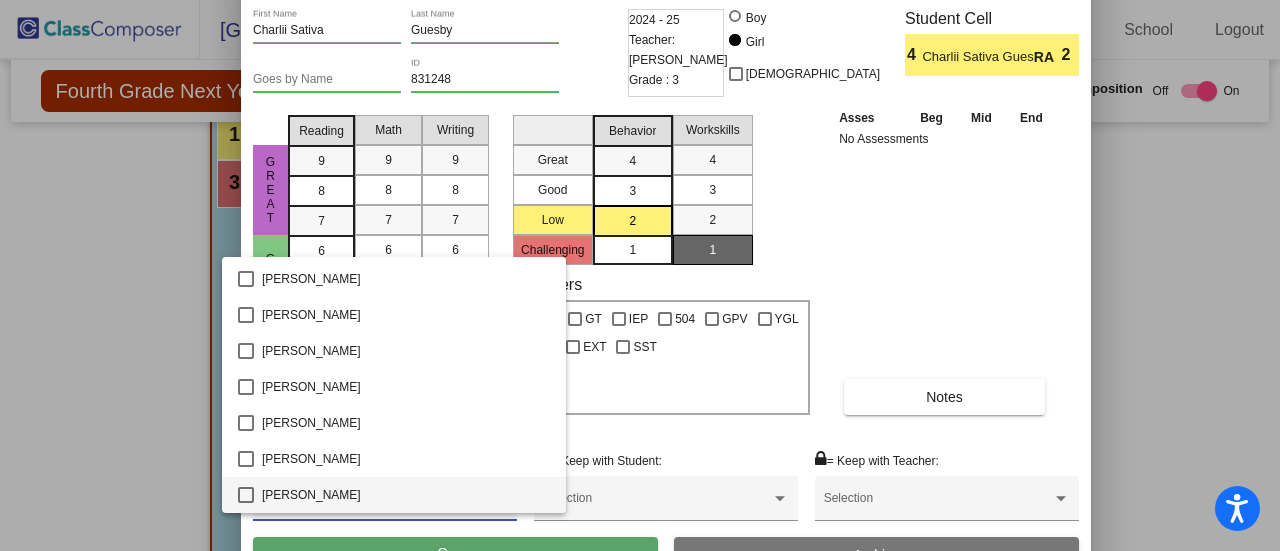 scroll, scrollTop: 2732, scrollLeft: 0, axis: vertical 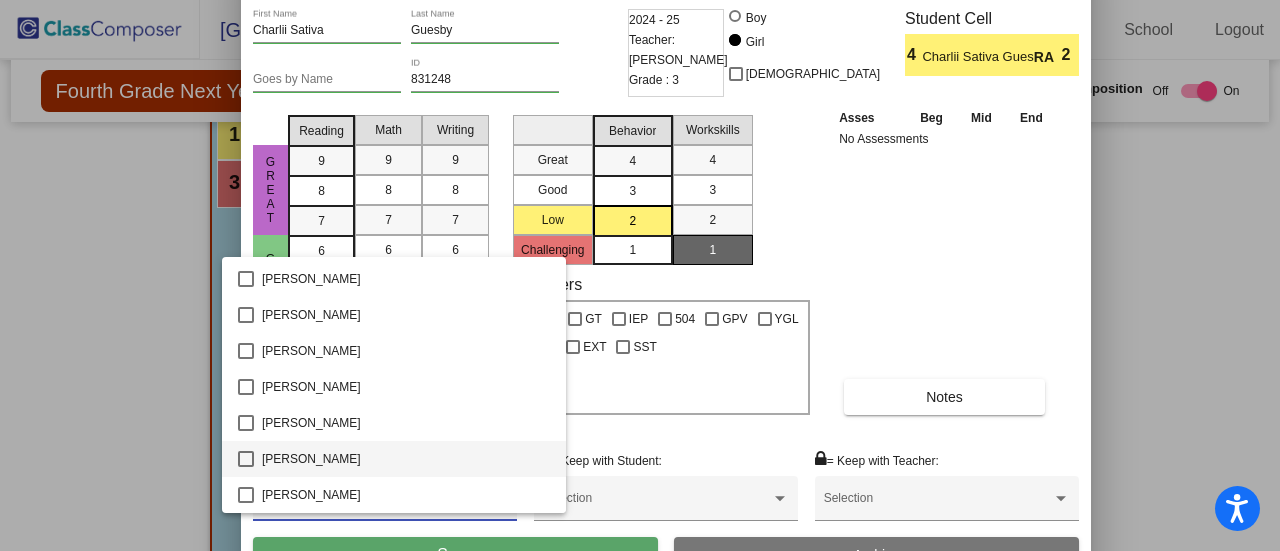 click at bounding box center (640, 275) 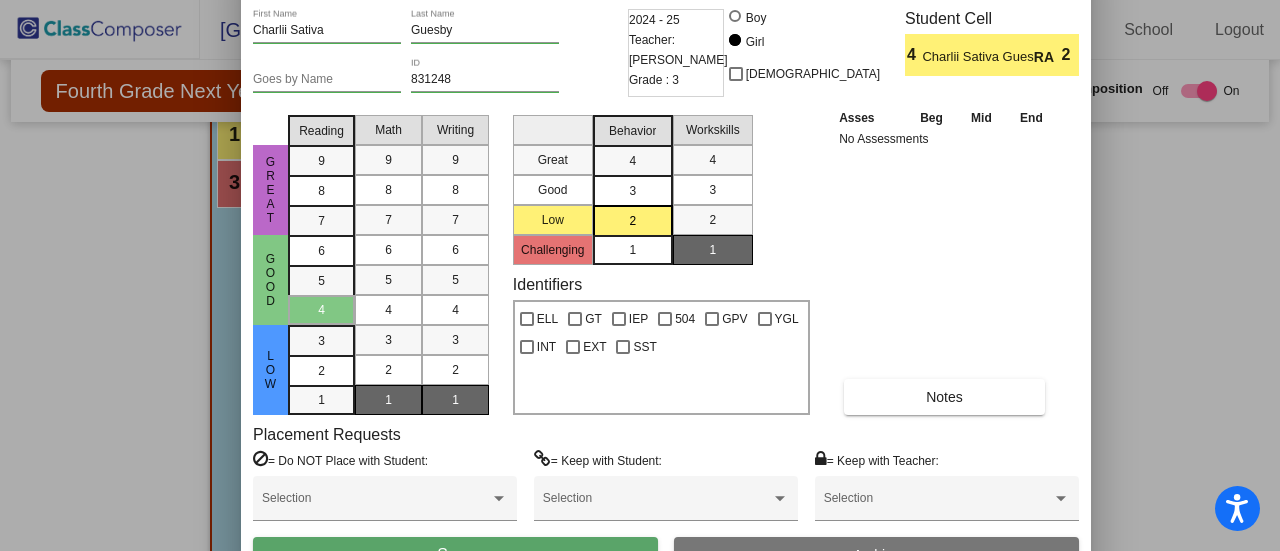 drag, startPoint x: 1274, startPoint y: 323, endPoint x: 1263, endPoint y: 250, distance: 73.82411 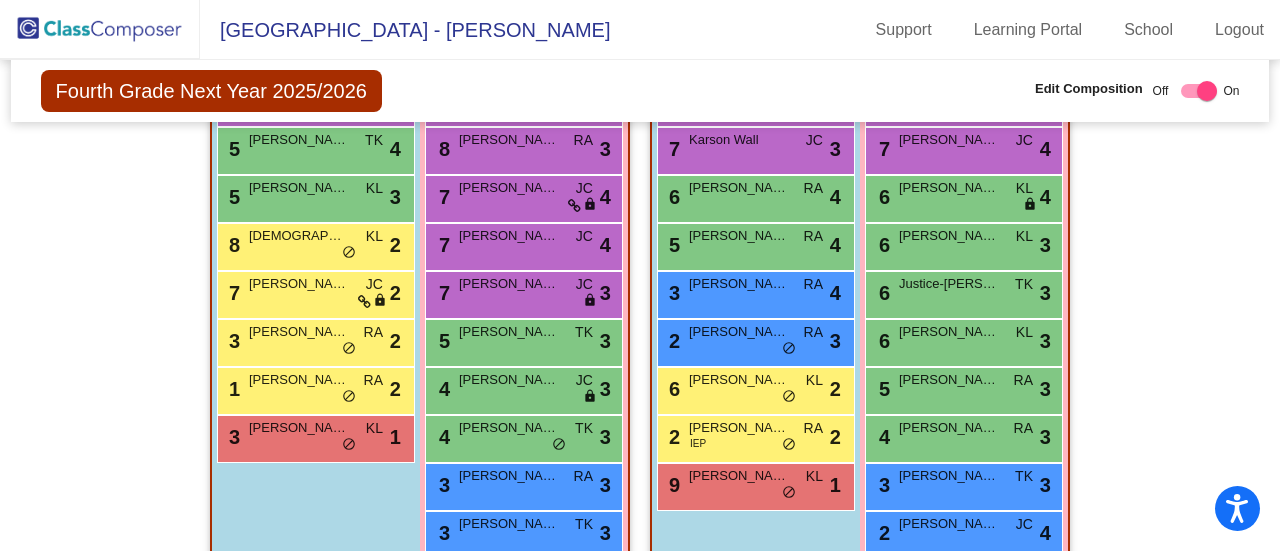 scroll, scrollTop: 638, scrollLeft: 0, axis: vertical 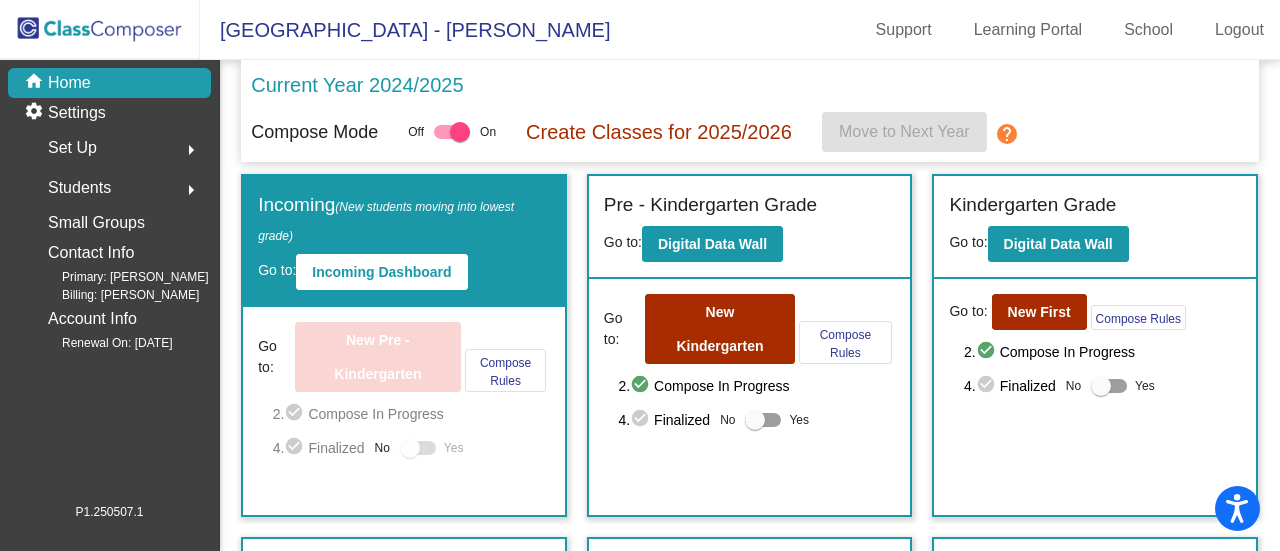 click on "Set Up" 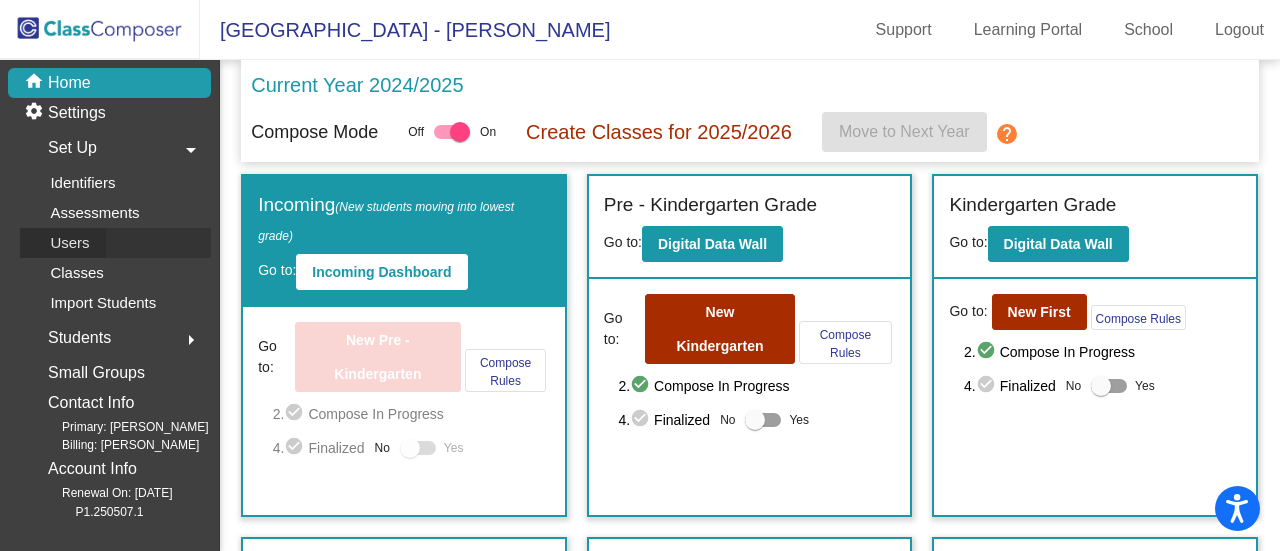 click on "Users" 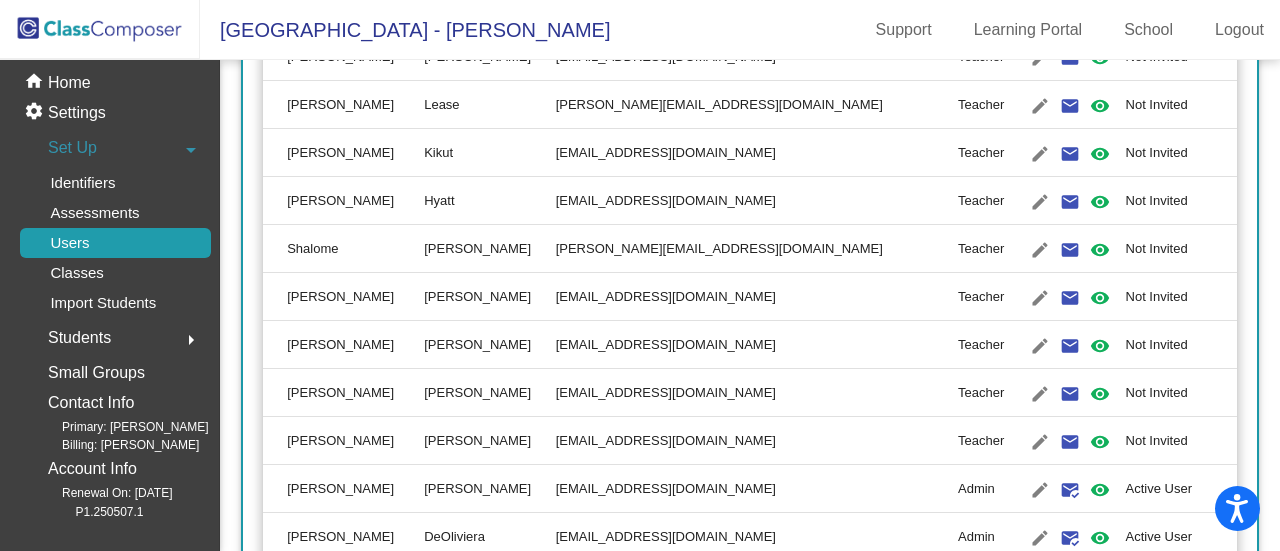 scroll, scrollTop: 806, scrollLeft: 0, axis: vertical 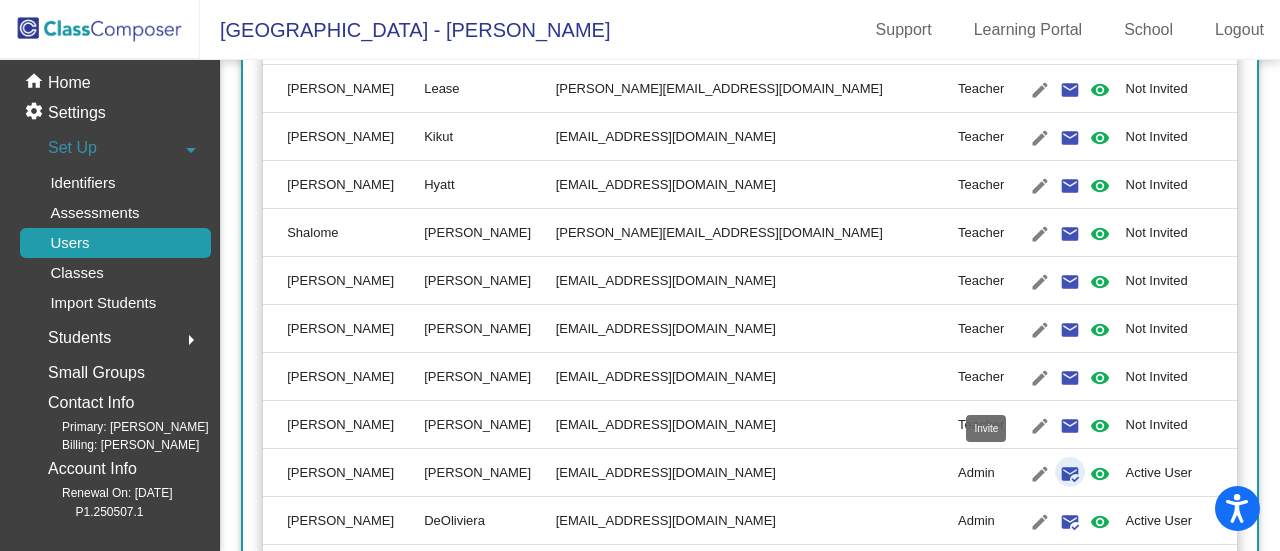 click on "mark_email_read" 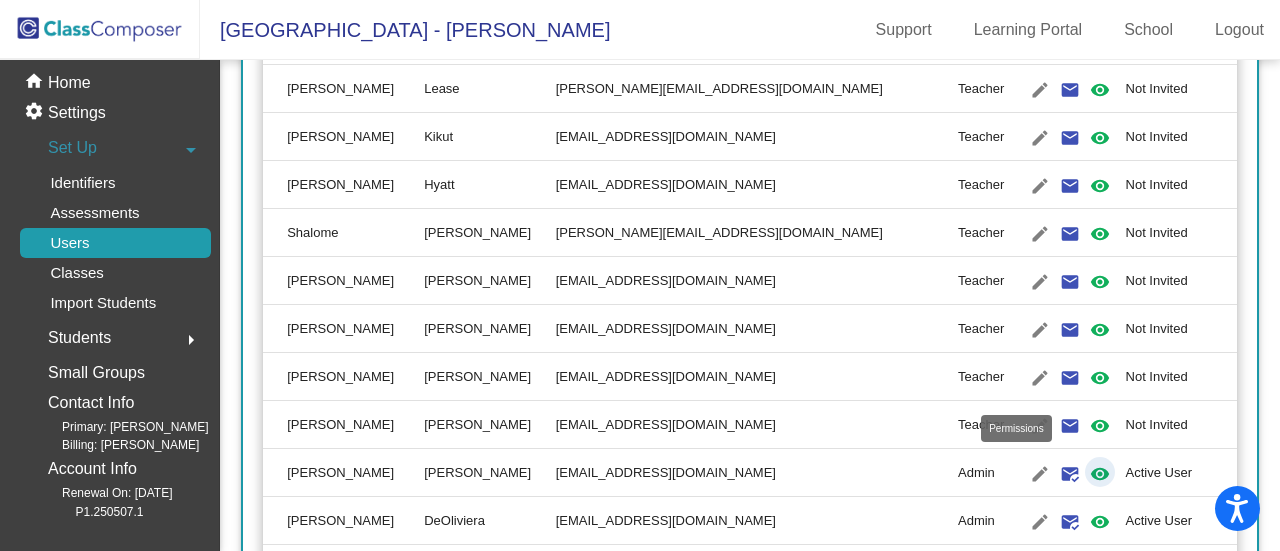 click on "visibility" 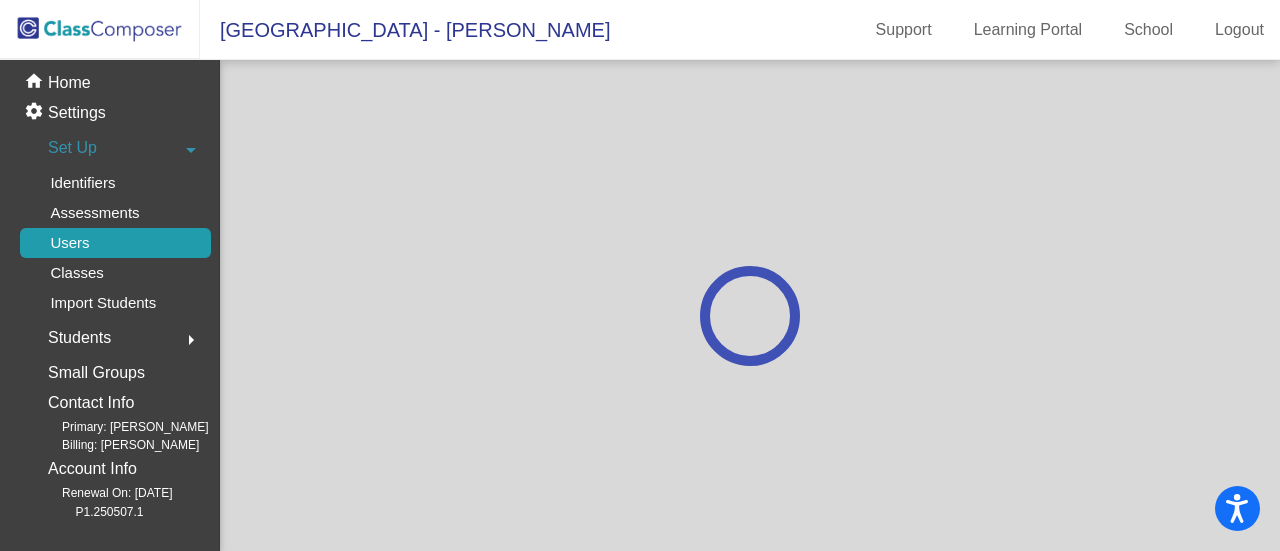 scroll, scrollTop: 0, scrollLeft: 0, axis: both 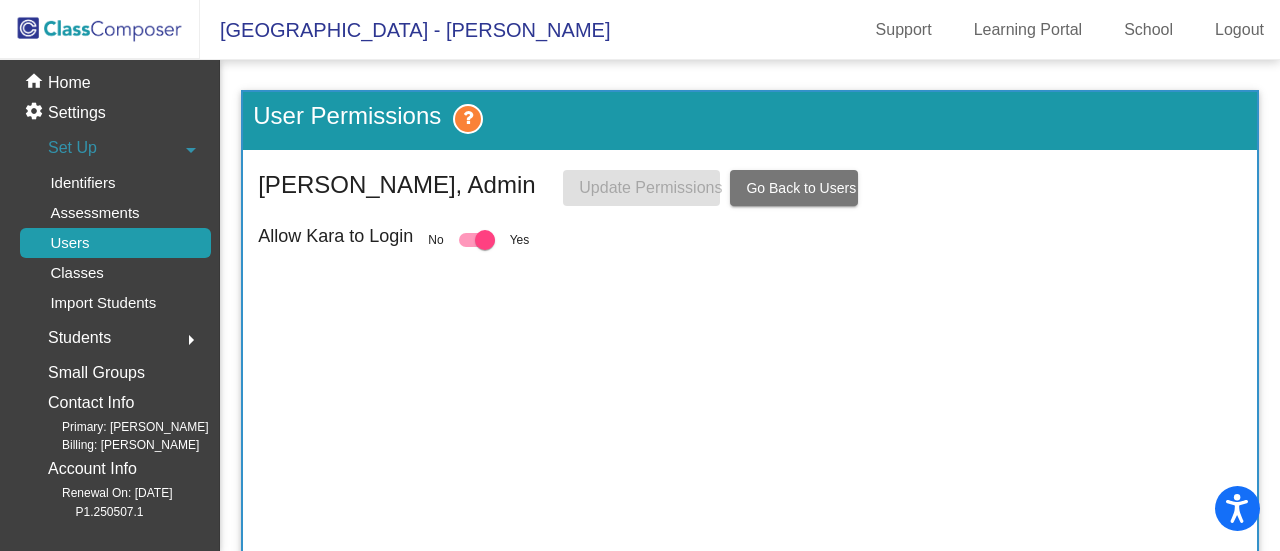 click on "Go Back to Users" 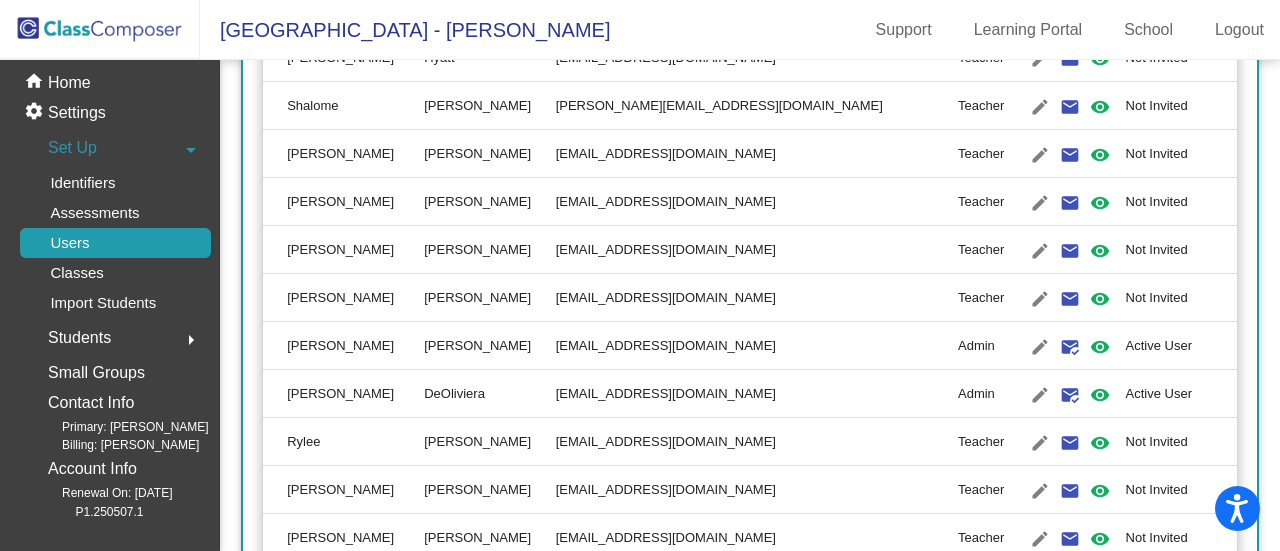 scroll, scrollTop: 936, scrollLeft: 0, axis: vertical 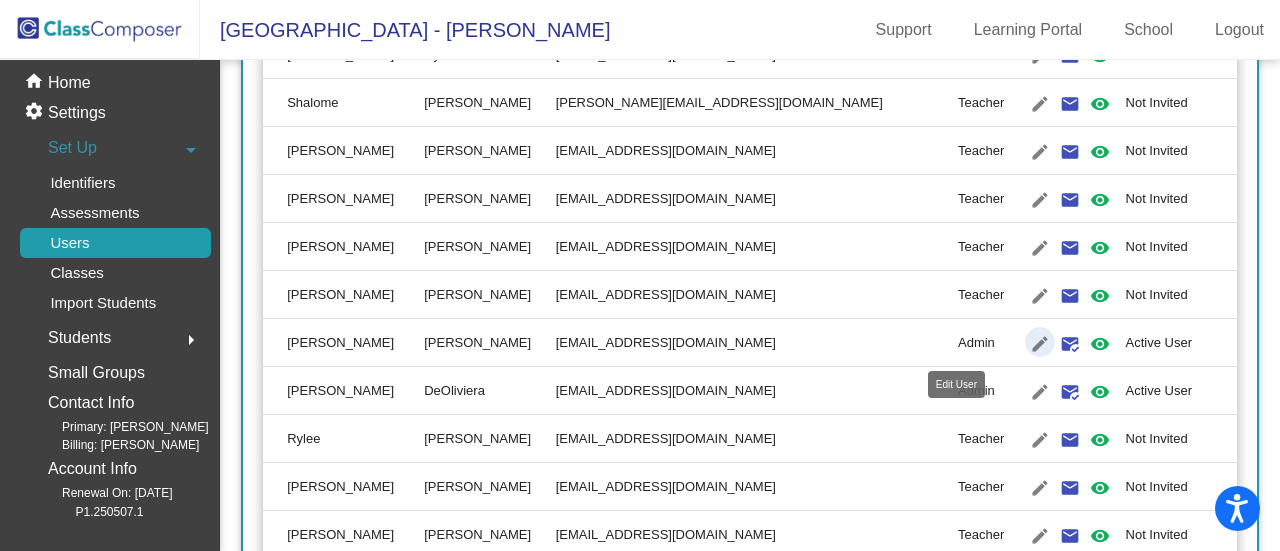 click on "edit" 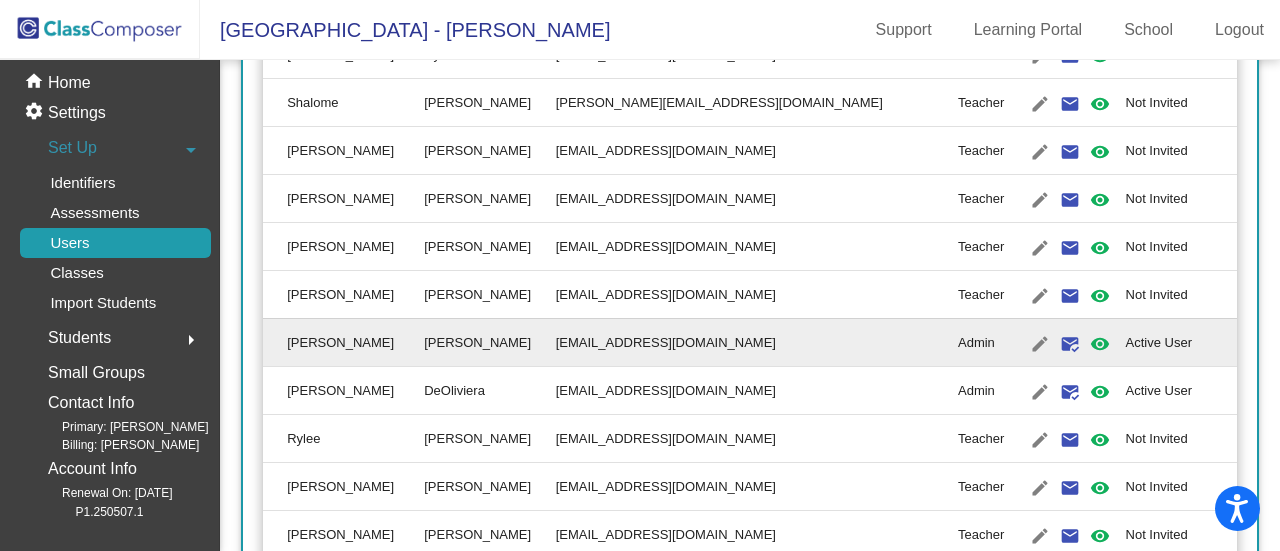 type on "Kara" 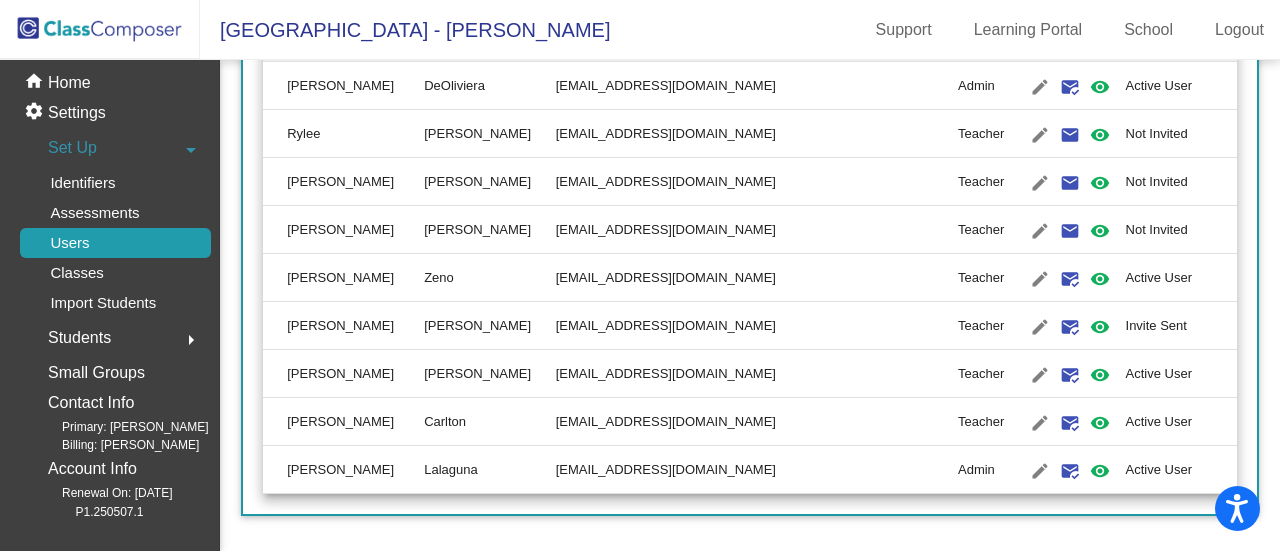 scroll, scrollTop: 0, scrollLeft: 0, axis: both 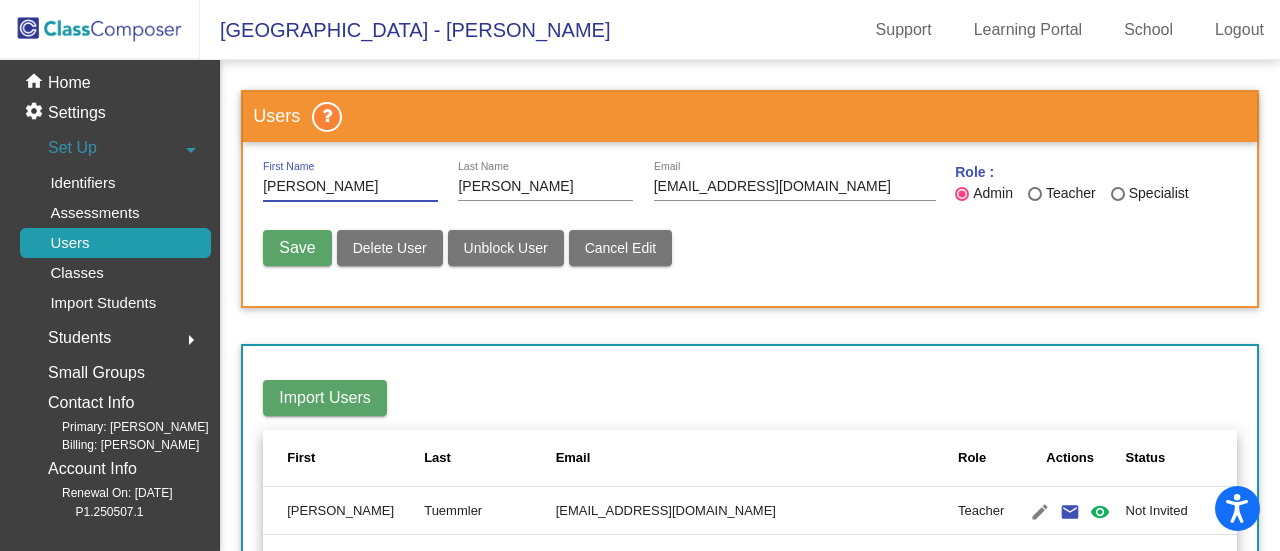 click on "Students" 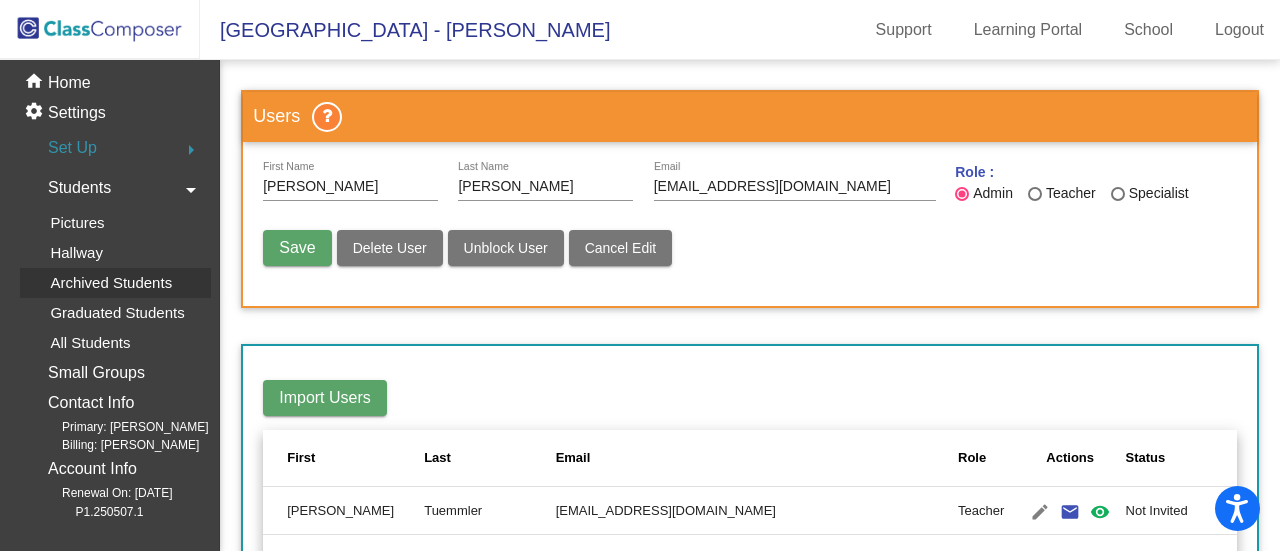 click on "Archived Students" 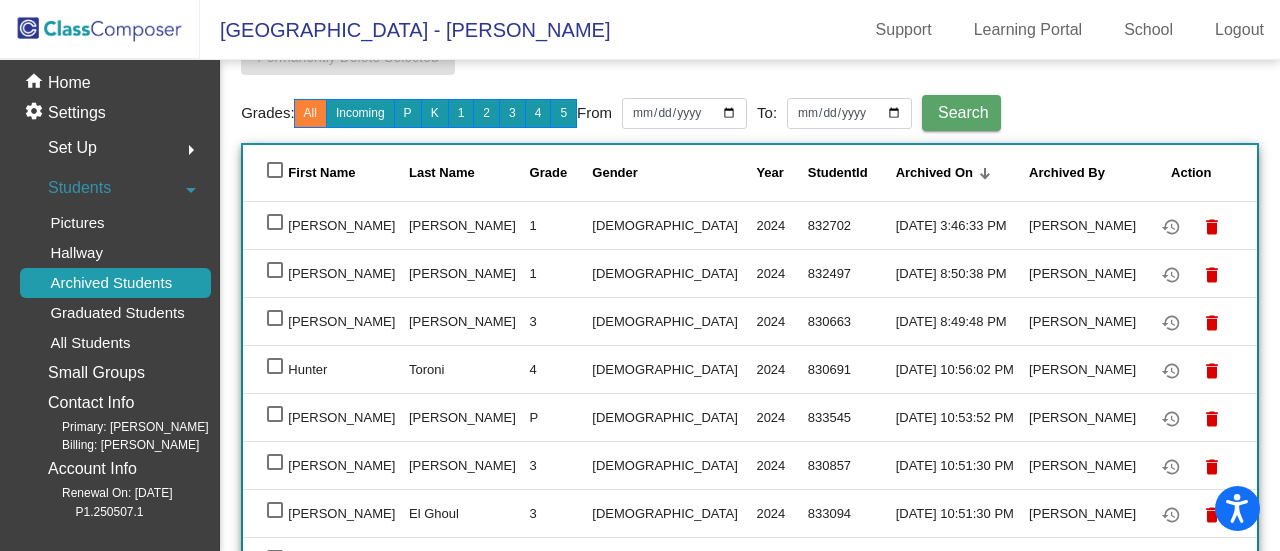 scroll, scrollTop: 206, scrollLeft: 0, axis: vertical 